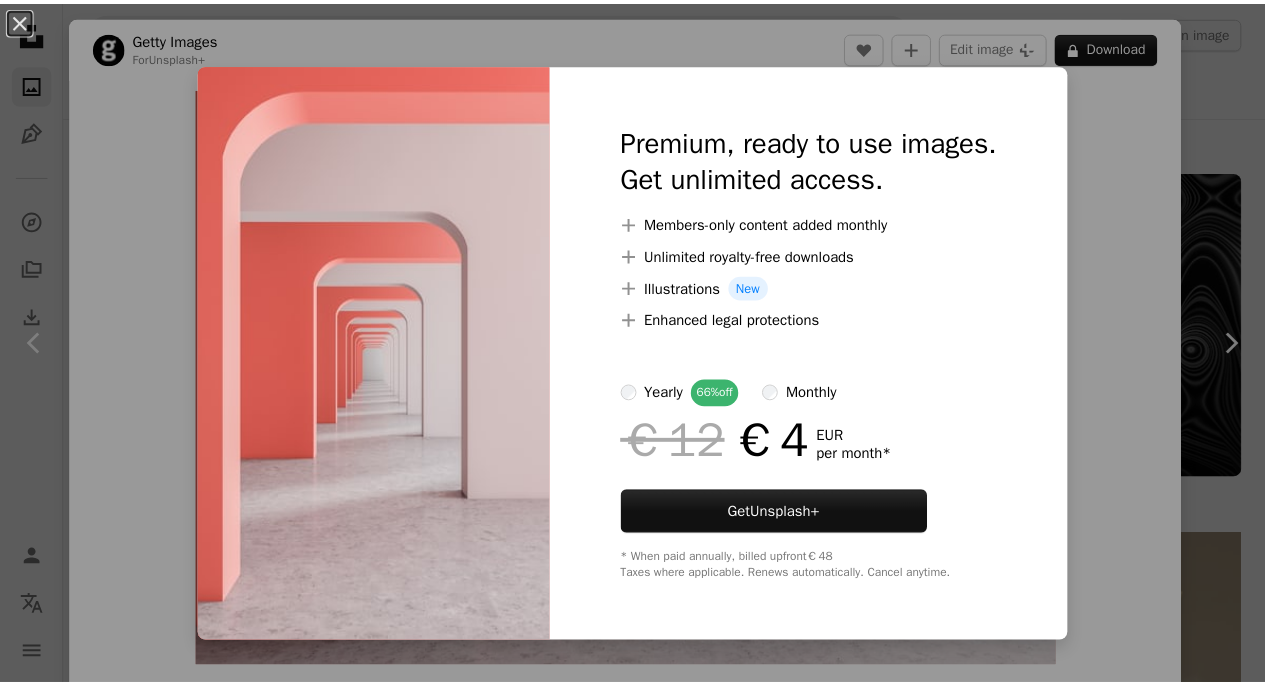 scroll, scrollTop: 5430, scrollLeft: 0, axis: vertical 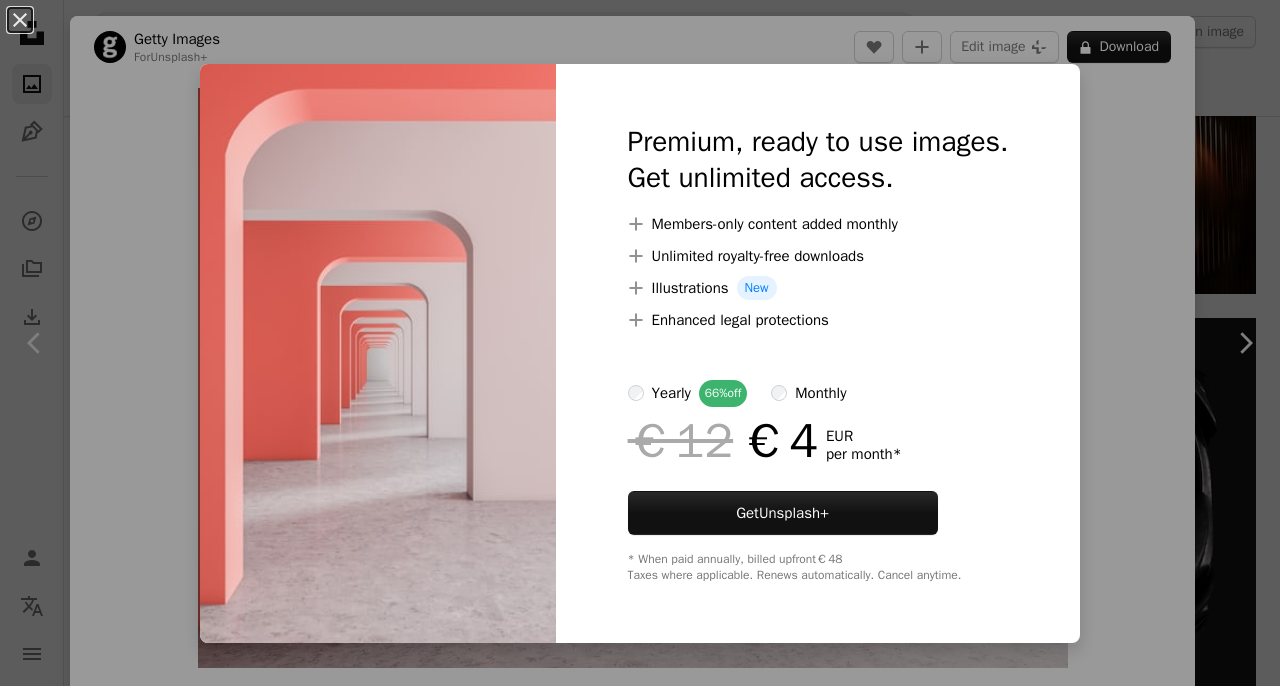click on "An X shape Premium, ready to use images. Get unlimited access. A plus sign Members-only content added monthly A plus sign Unlimited royalty-free downloads A plus sign Illustrations  New A plus sign Enhanced legal protections yearly 66%  off monthly €12   €4 EUR per month * Get  Unsplash+ * When paid annually, billed upfront  €48 Taxes where applicable. Renews automatically. Cancel anytime." at bounding box center (640, 343) 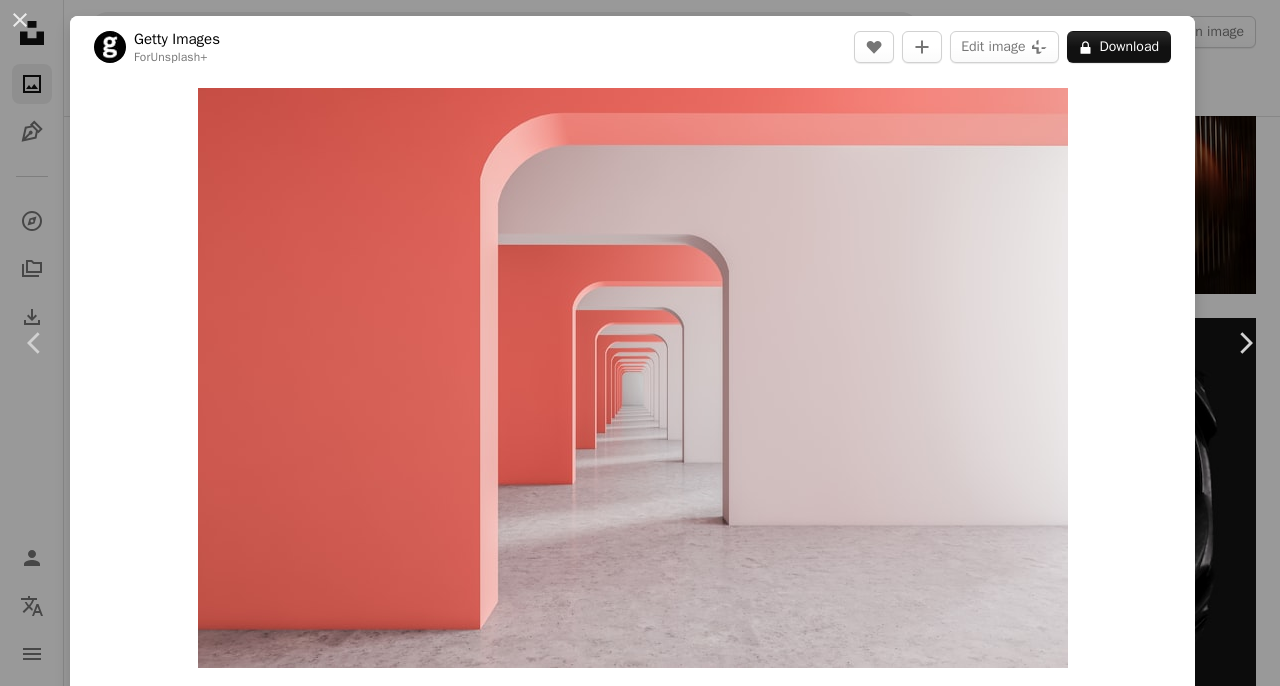 click on "An X shape Chevron left Chevron right Getty Images For  Unsplash+ A heart A plus sign Edit image   Plus sign for Unsplash+ A lock   Download Zoom in Featured in 3D Renders A forward-right arrow Share More Actions Calendar outlined Published on  [DATE] Safety Licensed under the  Unsplash+ License office business technology fashion house design illustration concrete digital image futuristic render luxury hotel relaxation indoors ceiling corridor no people concepts decorating building entrance HD Wallpapers Related images Plus sign for Unsplash+ A heart A plus sign [FIRST] [LAST] For  Unsplash+ A lock   Download Plus sign for Unsplash+ A heart A plus sign Getty Images For  Unsplash+ A lock   Download Plus sign for Unsplash+ A heart A plus sign [FIRST] [LAST] For  Unsplash+ A lock   Download Plus sign for Unsplash+ A heart A plus sign [FIRST] [LAST] For  Unsplash+ A lock   Download Plus sign for Unsplash+ A heart A plus sign [FIRST] [LAST] For  Unsplash+ A lock   Download Plus sign for Unsplash+" at bounding box center (640, 343) 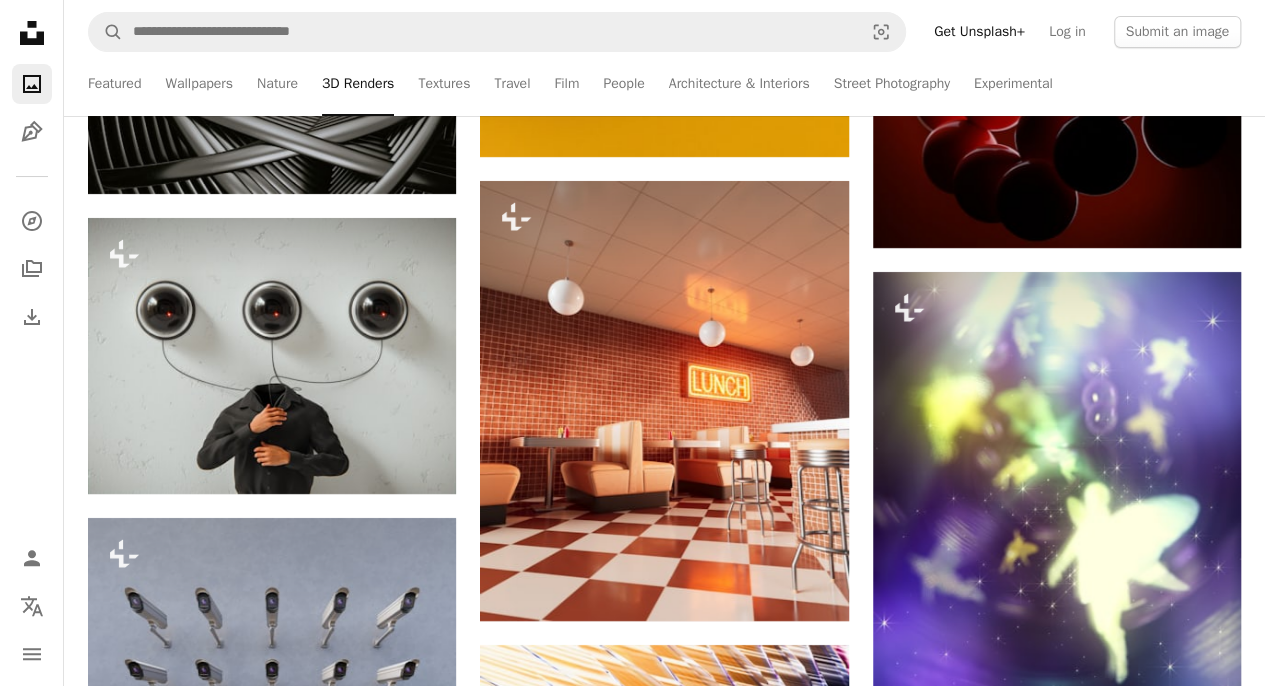 scroll, scrollTop: 15163, scrollLeft: 0, axis: vertical 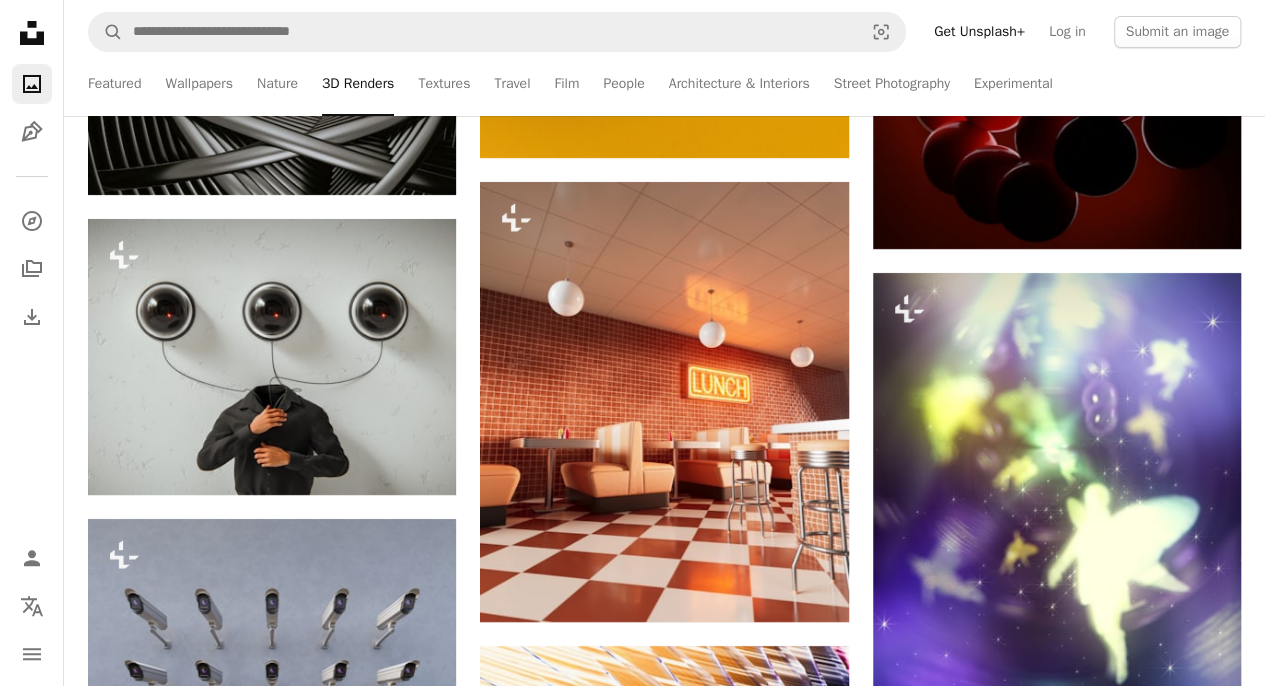 click at bounding box center [664, 402] 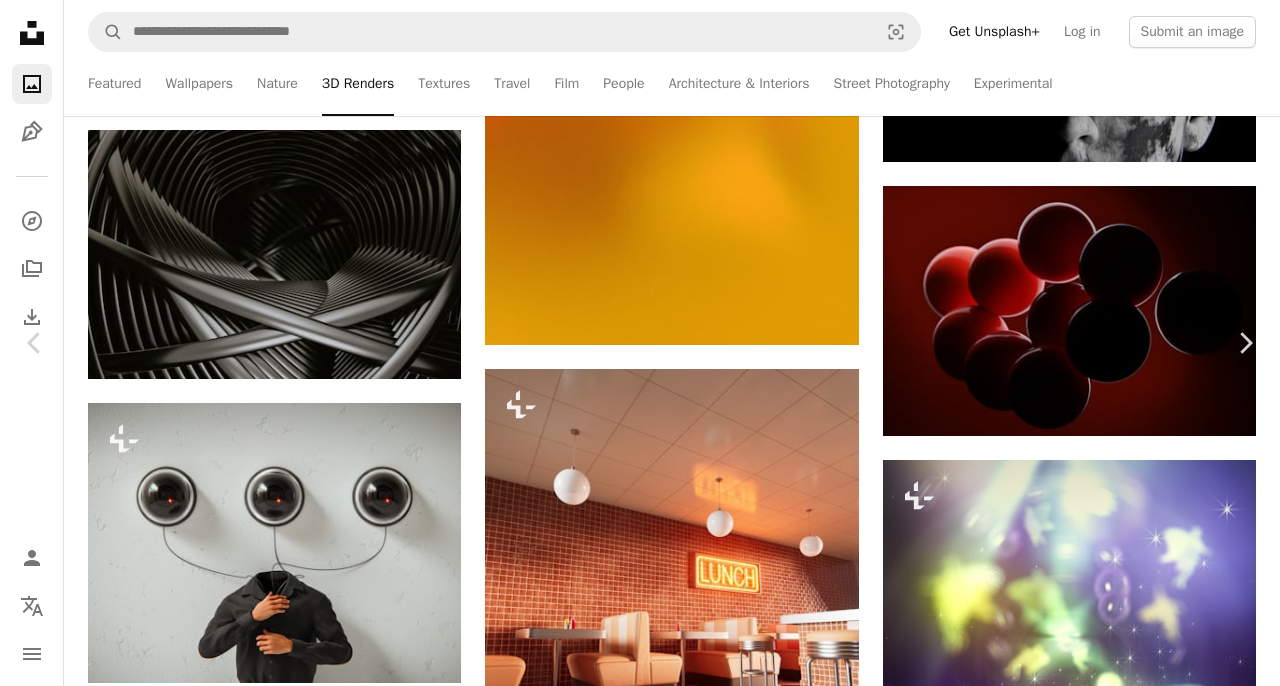 click on "A lock   Download" at bounding box center (1119, 3763) 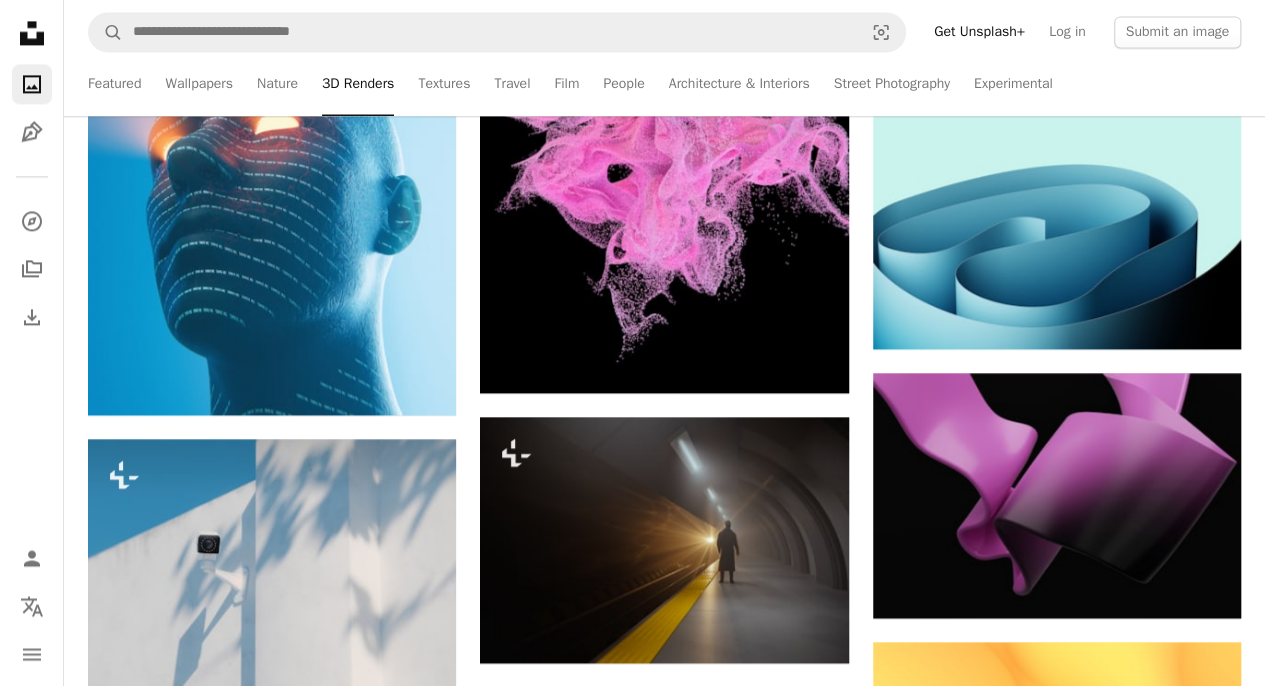 scroll, scrollTop: 16642, scrollLeft: 0, axis: vertical 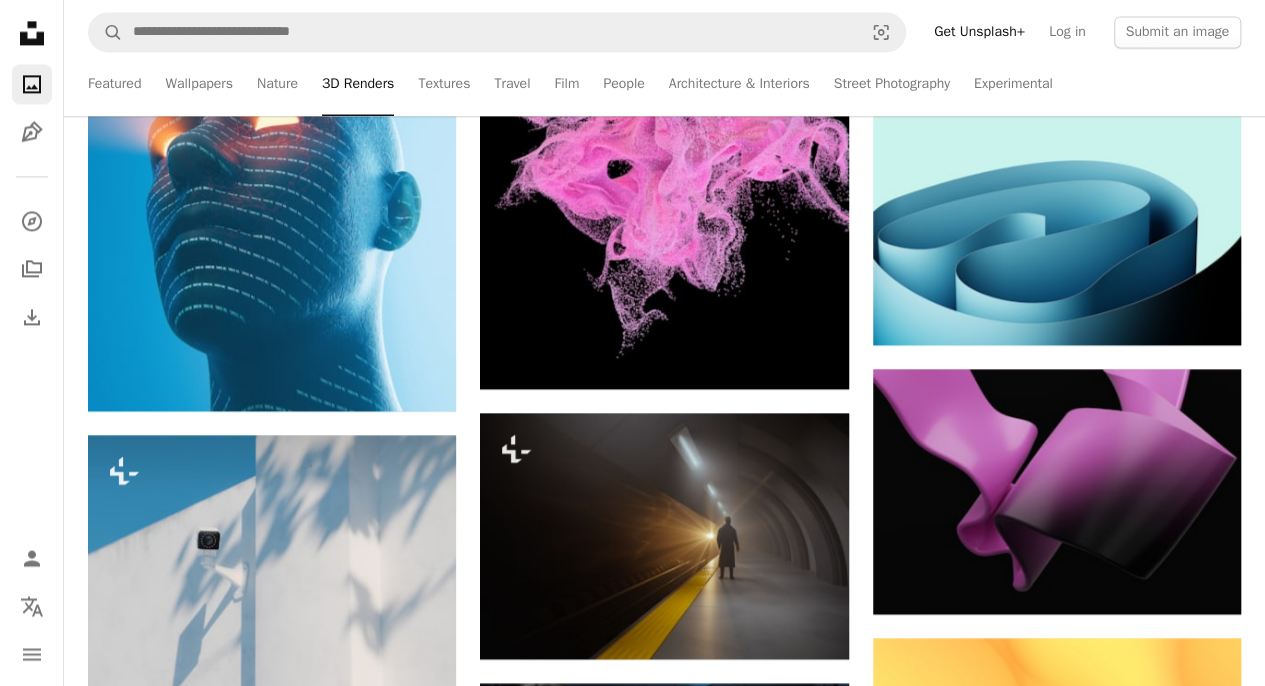 click at bounding box center [1057, 492] 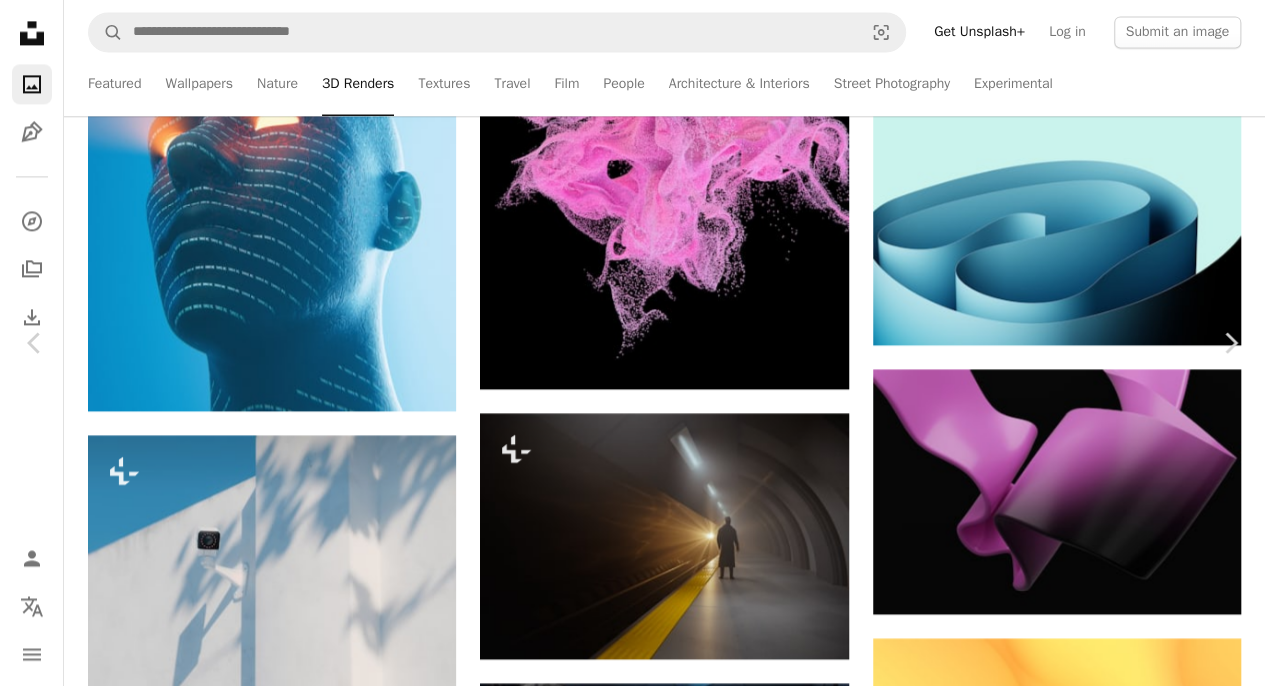 click on "[FIRST] [LAST] Available for hire A checkmark inside of a circle A heart A plus sign Edit image   Plus sign for Unsplash+ Download free Chevron down Zoom in Views [NUMBER] Downloads [NUMBER] Featured in Photos ,  3D Renders ,  Wallpapers A forward-right arrow Share Info icon Info More Actions Aesthetic purply wallpaper Calendar outlined Published on  [DATE] Safety Free to use under the  Unsplash License wallpaper 4K Images abstract wallpaper for mobile aesthetic wallpaper digital image wallpapers render backgrounds art purple shoe accessory graphics accessories tie high heel formal wear Backgrounds Browse premium related images on iStock  |  Save 20% with code UNSPLASH20 Related images A heart A plus sign [FIRST] [LAST] Available for hire A checkmark inside of a circle Arrow pointing down Plus sign for Unsplash+ A heart A plus sign [FIRST] [LAST] For  Unsplash+ A lock   Download A heart A plus sign [FIRST] [LAST] Available for hire A checkmark inside of a circle A heart" at bounding box center [632, 3680] 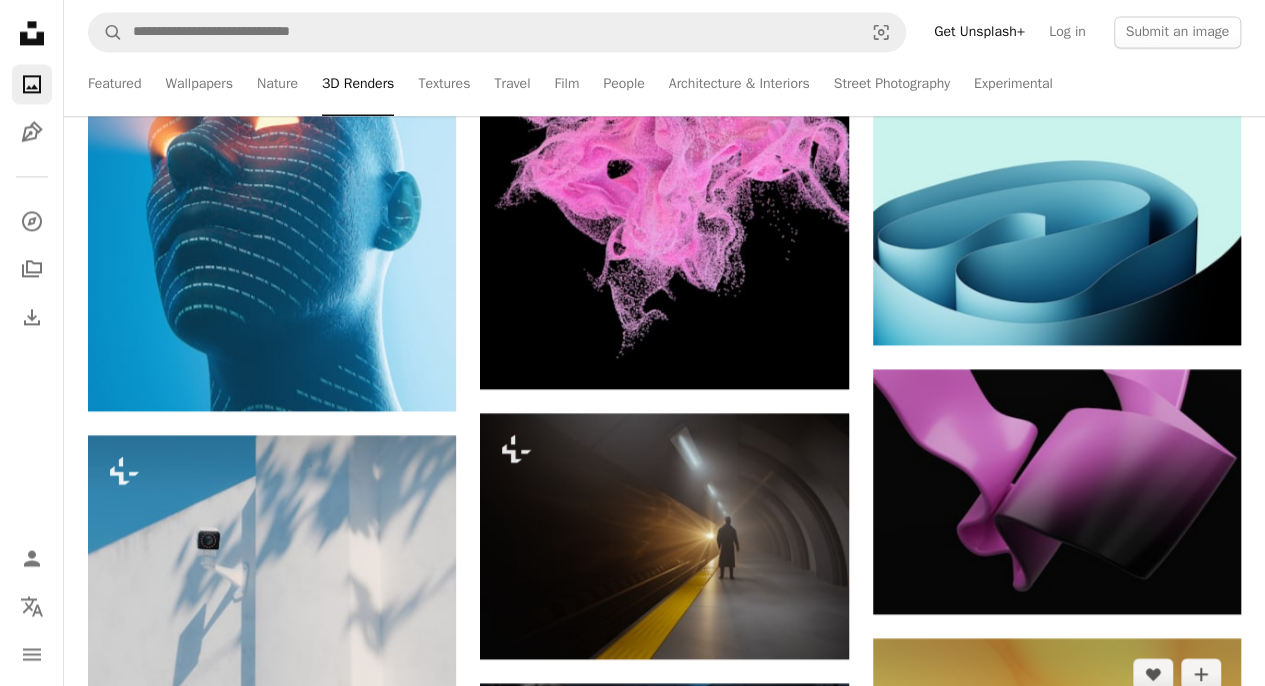click at bounding box center (1057, 776) 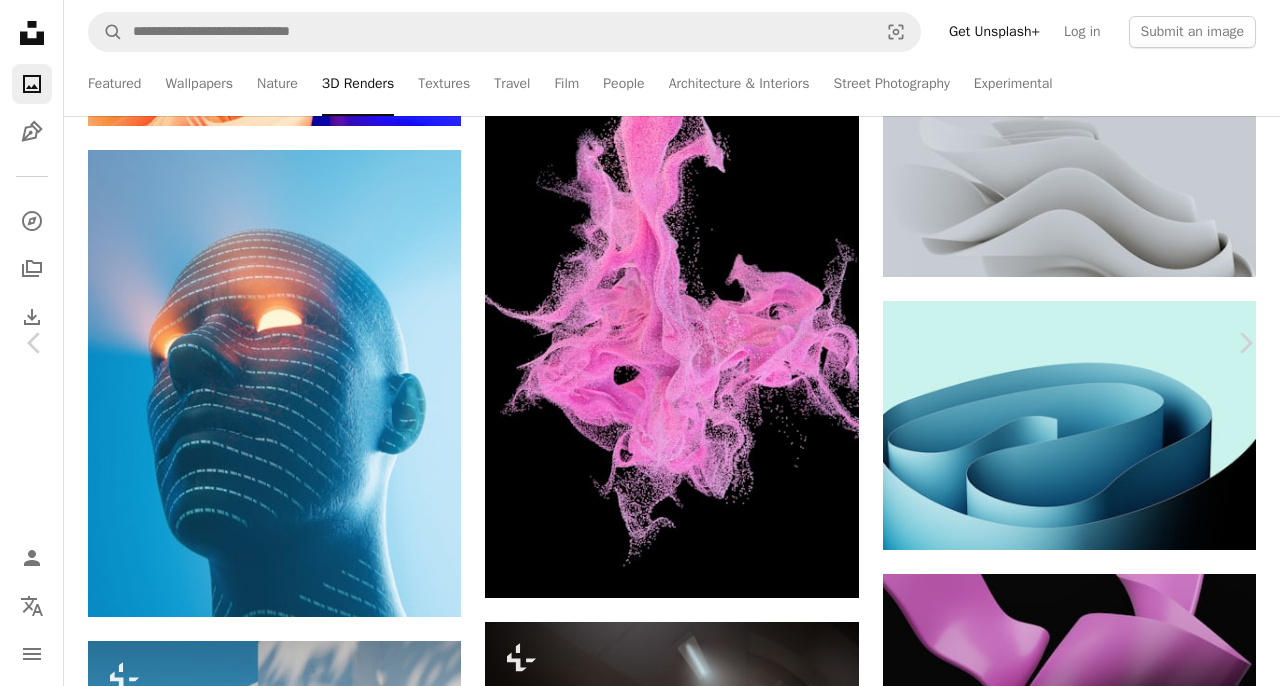 click on "An X shape Chevron left Chevron right [FIRST] [LAST] Available for hire A checkmark inside of a circle A heart A plus sign Edit image   Plus sign for Unsplash+ Download free Chevron down Zoom in Views [NUMBER] Downloads [NUMBER] Featured in Photos ,  3D Renders A forward-right arrow Share Info icon Info More Actions Calendar outlined Published on  [DATE] Safety Free to use under the  Unsplash License wallpaper background abstract colorful digital image render clean shapes yellow Creative Commons images Browse premium related images on iStock  |  Save 20% with code UNSPLASH20 Related images A heart A plus sign [FIRST] [LAST] Arrow pointing down Plus sign for Unsplash+ A heart A plus sign [FIRST] [LAST] For  Unsplash+ A lock   Download A heart A plus sign [FIRST] [LAST] Available for hire A checkmark inside of a circle Arrow pointing down A heart A plus sign [FIRST] [LAST] Available for hire A checkmark inside of a circle Arrow pointing down Plus sign for Unsplash+ A heart A plus sign [FIRST] [LAST] For  A lock" at bounding box center (640, 3923) 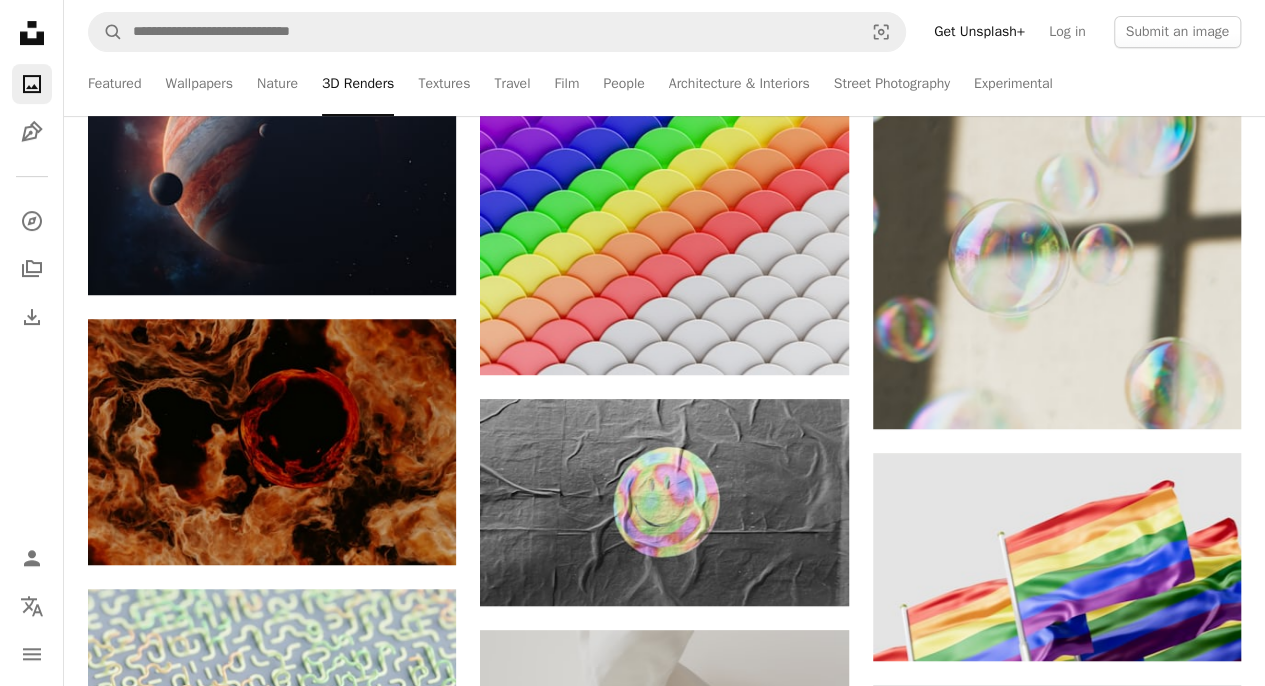 scroll, scrollTop: 26932, scrollLeft: 0, axis: vertical 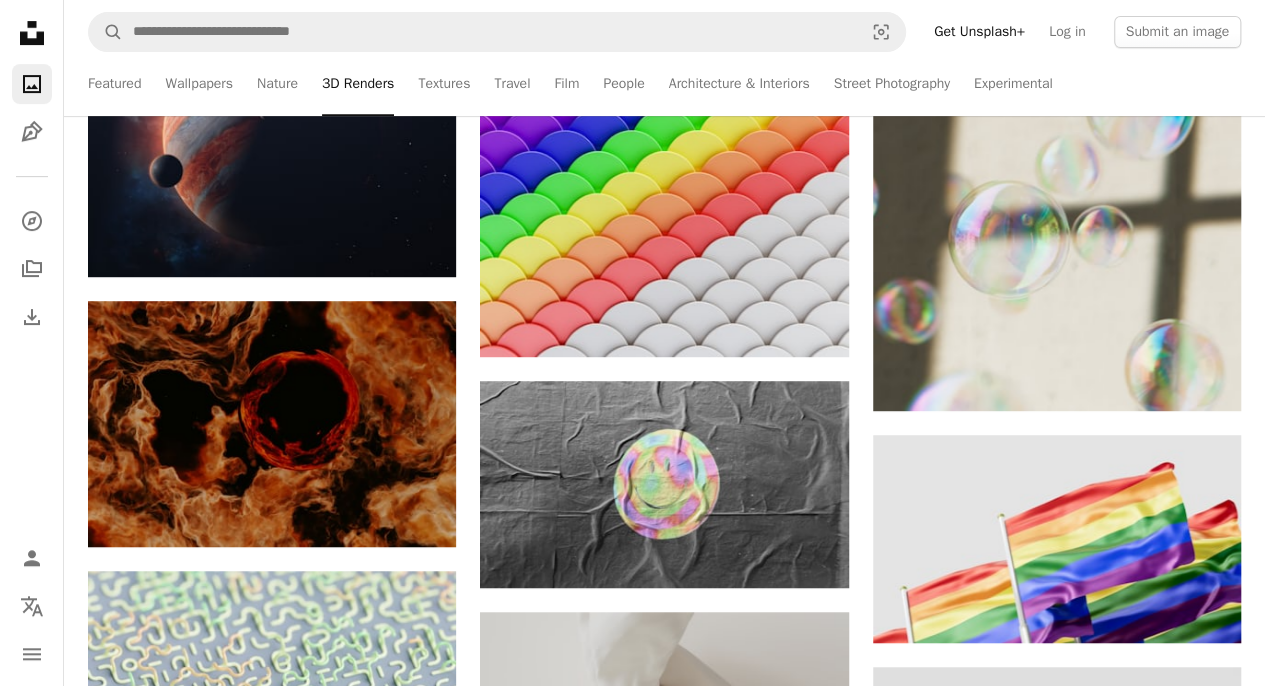 click on "Travel" at bounding box center [512, 84] 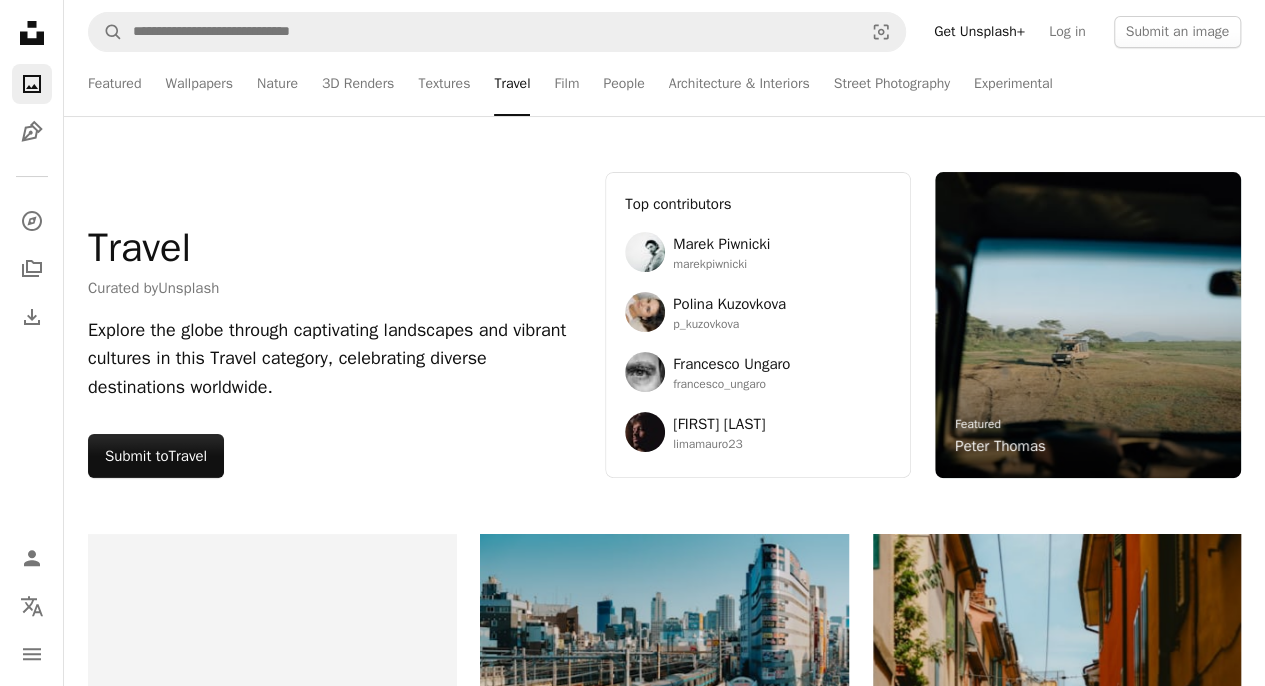click on "Film" at bounding box center (566, 84) 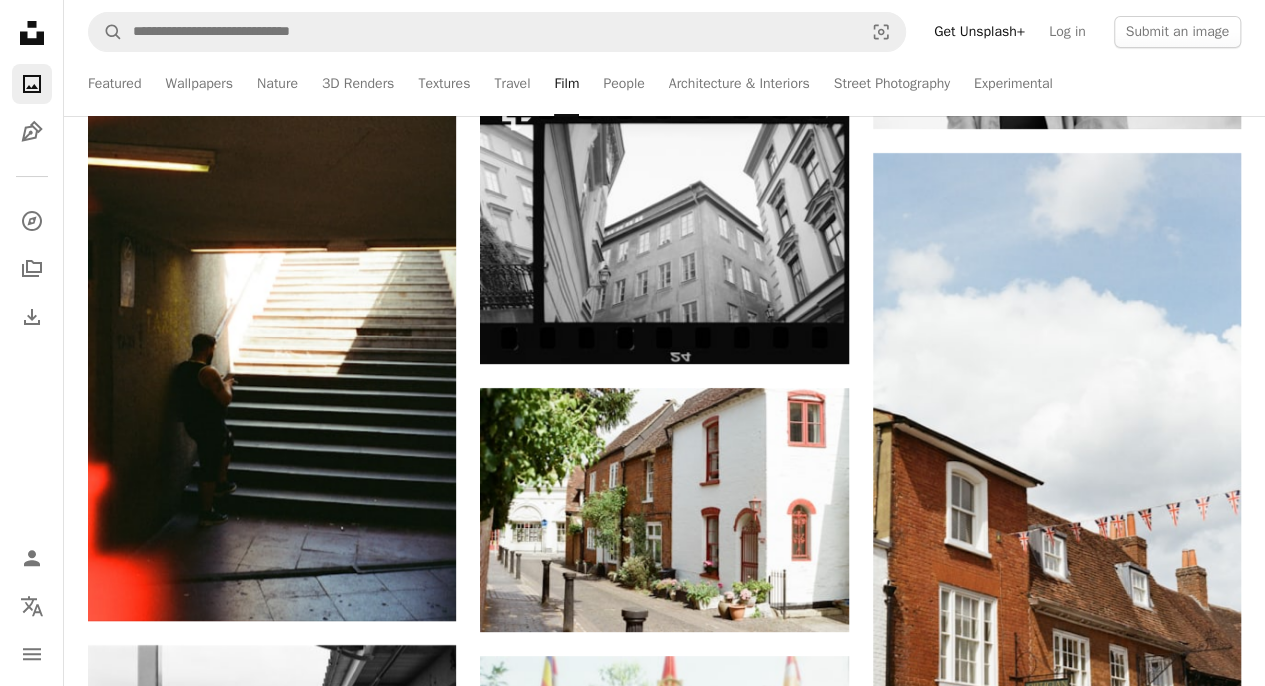scroll, scrollTop: 3783, scrollLeft: 0, axis: vertical 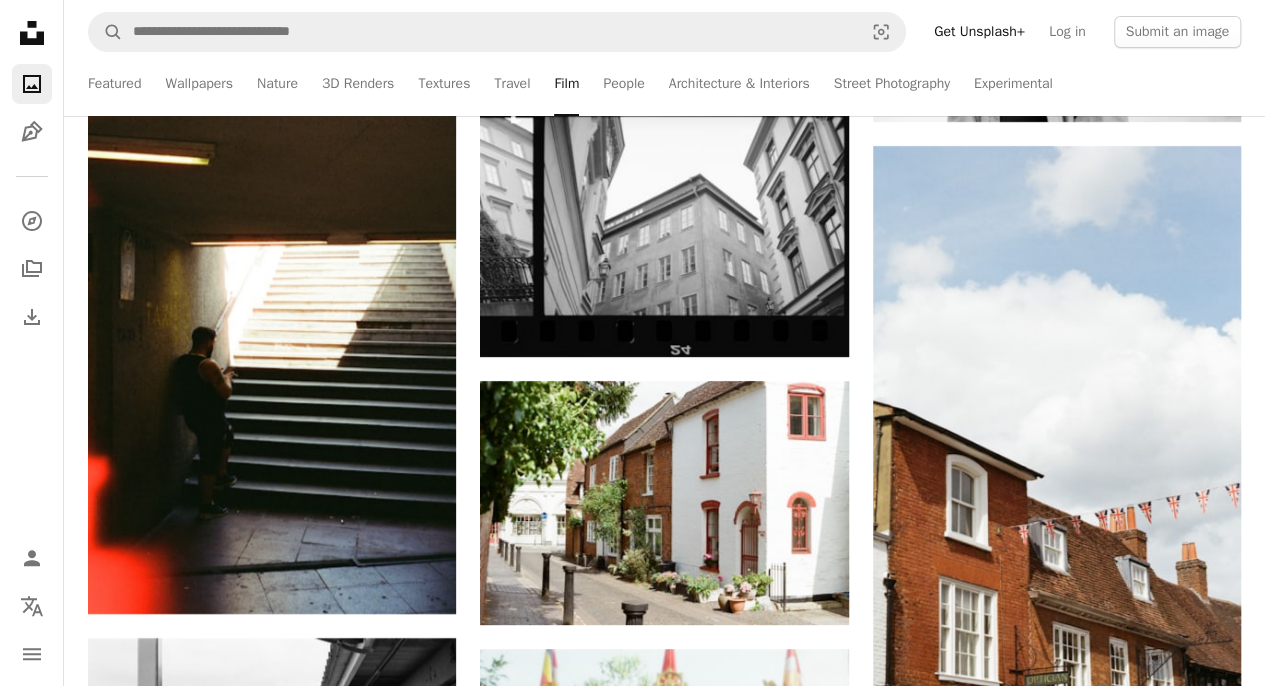 click on "Nature" at bounding box center (277, 84) 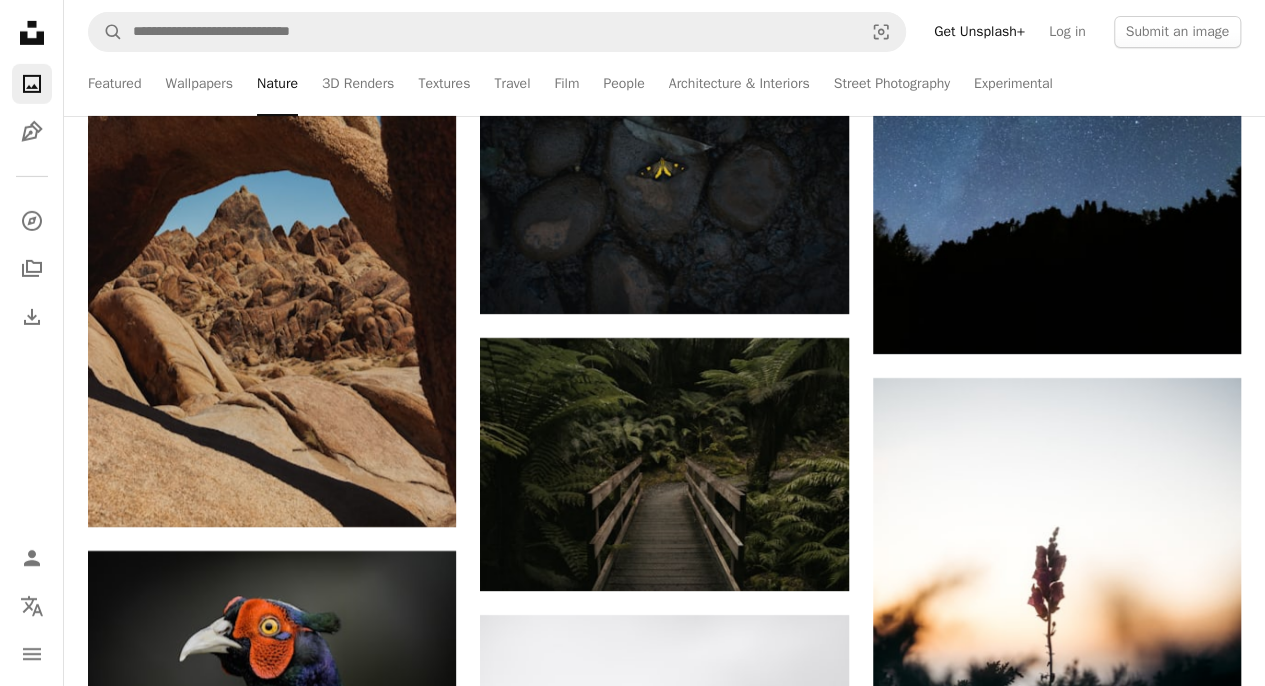 scroll, scrollTop: 3326, scrollLeft: 0, axis: vertical 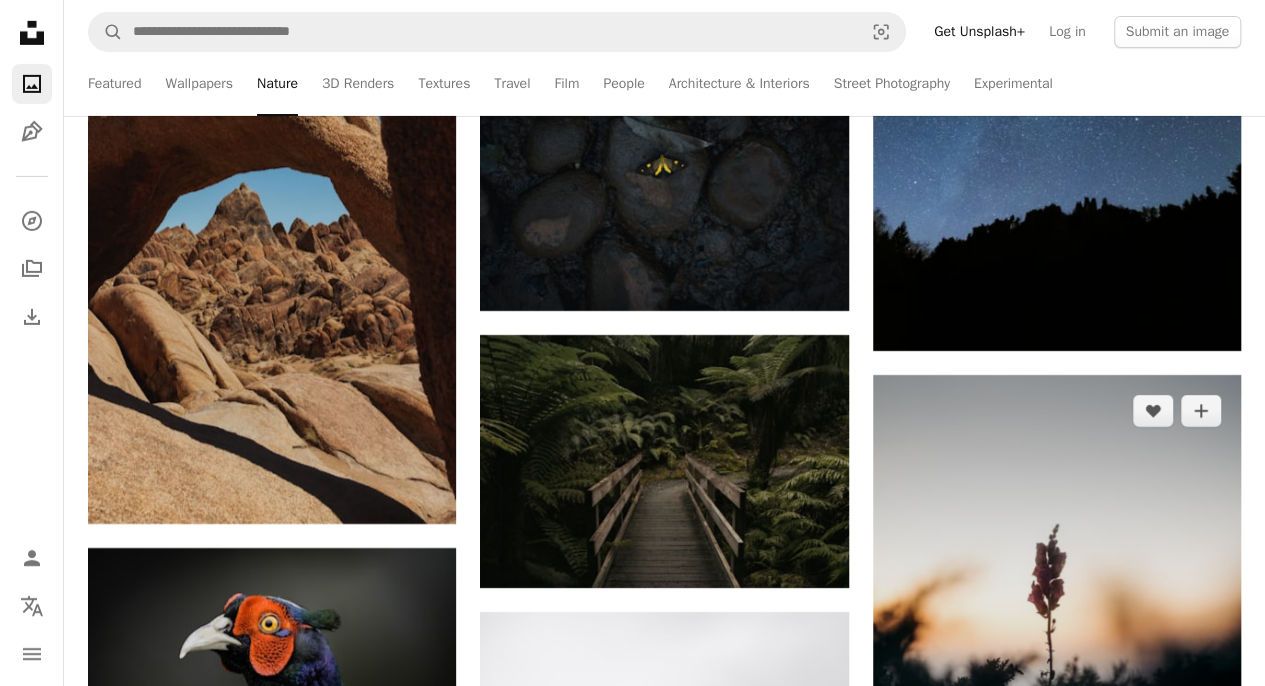 click at bounding box center (1057, 620) 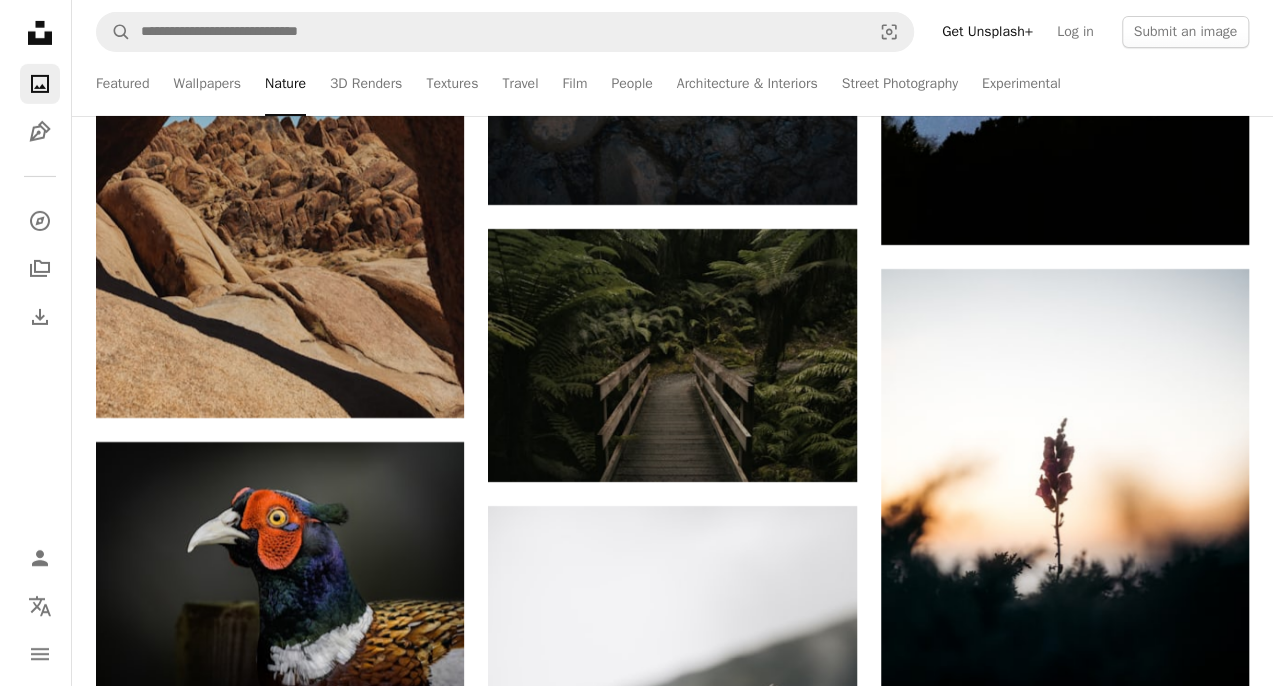 scroll, scrollTop: 3504, scrollLeft: 0, axis: vertical 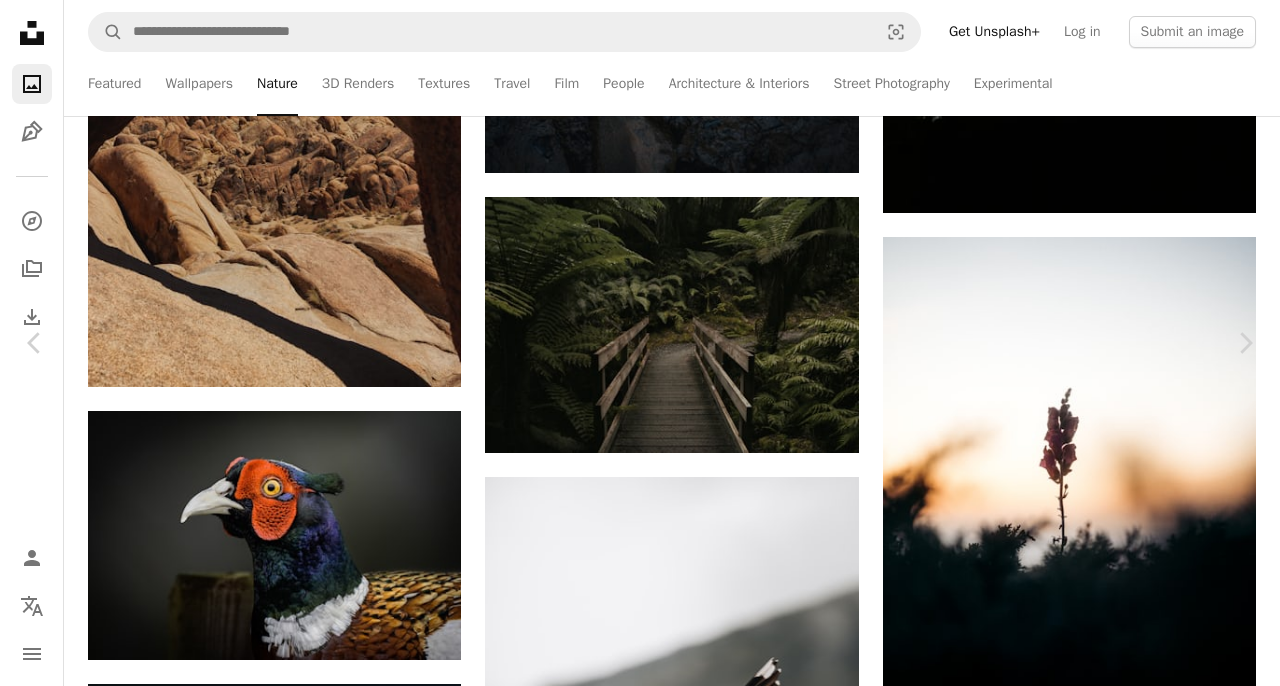 click on "Chevron right" at bounding box center (1245, 343) 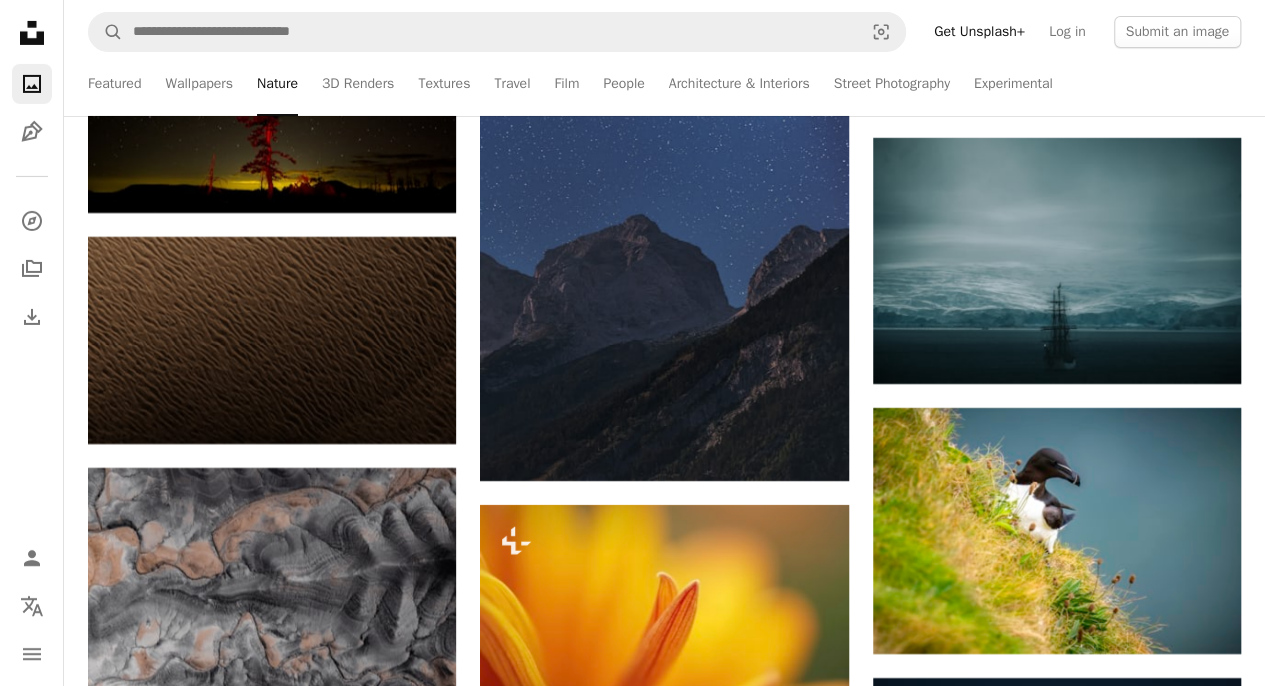 scroll, scrollTop: 7262, scrollLeft: 0, axis: vertical 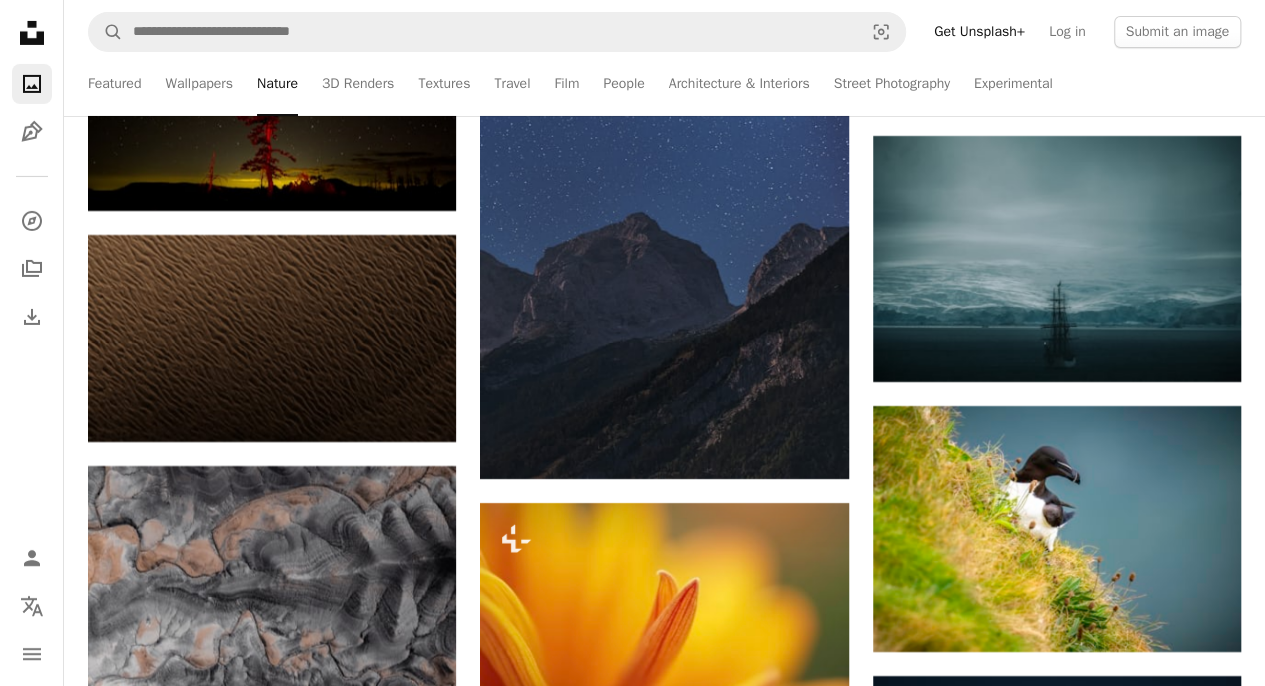 click on "Architecture & Interiors" at bounding box center [739, 84] 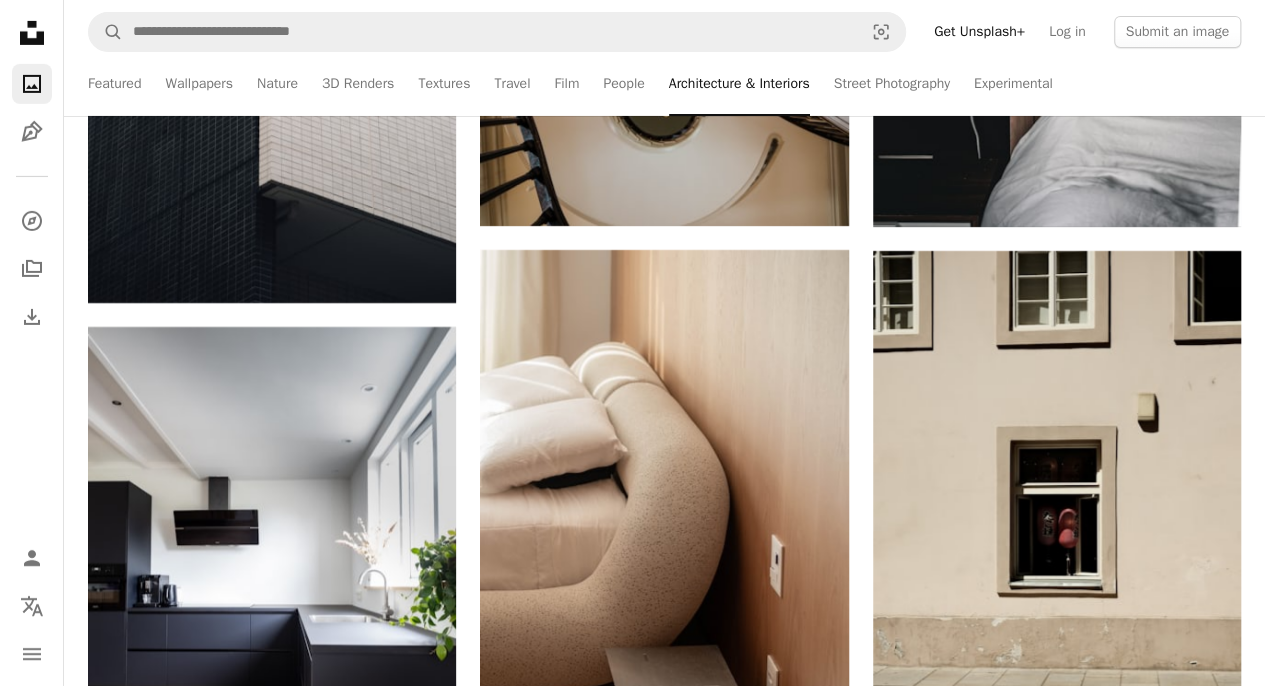 scroll, scrollTop: 3404, scrollLeft: 0, axis: vertical 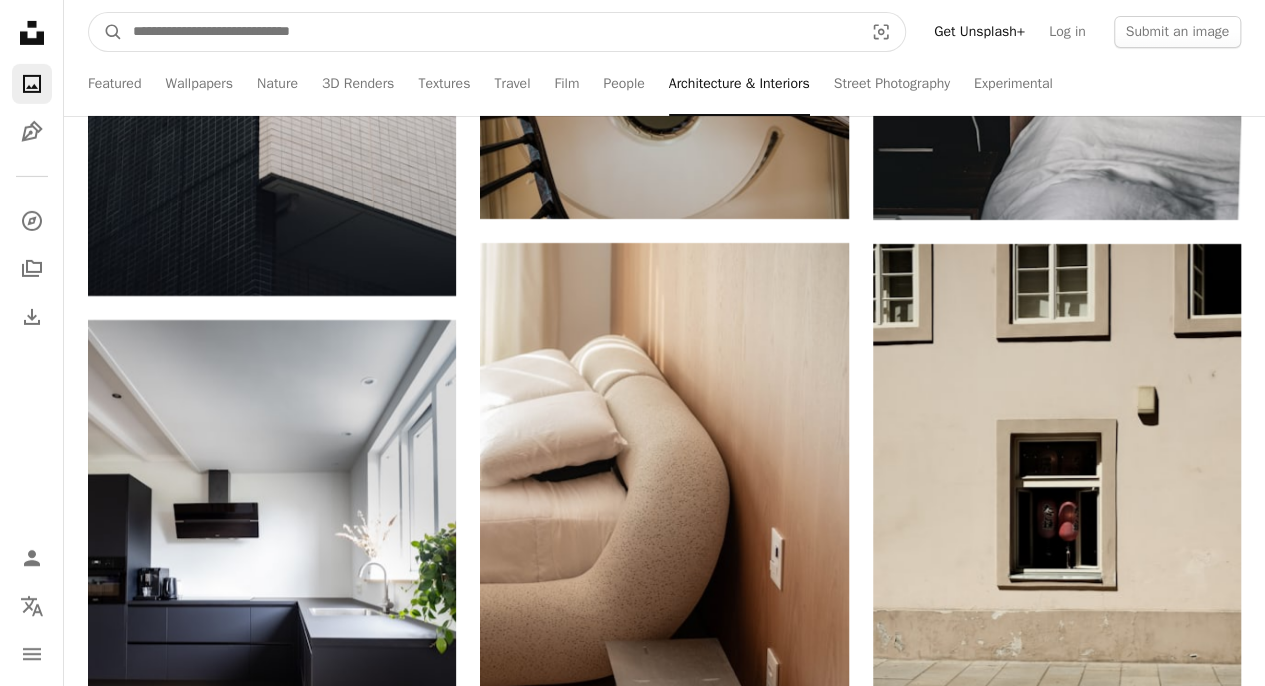 click at bounding box center [490, 32] 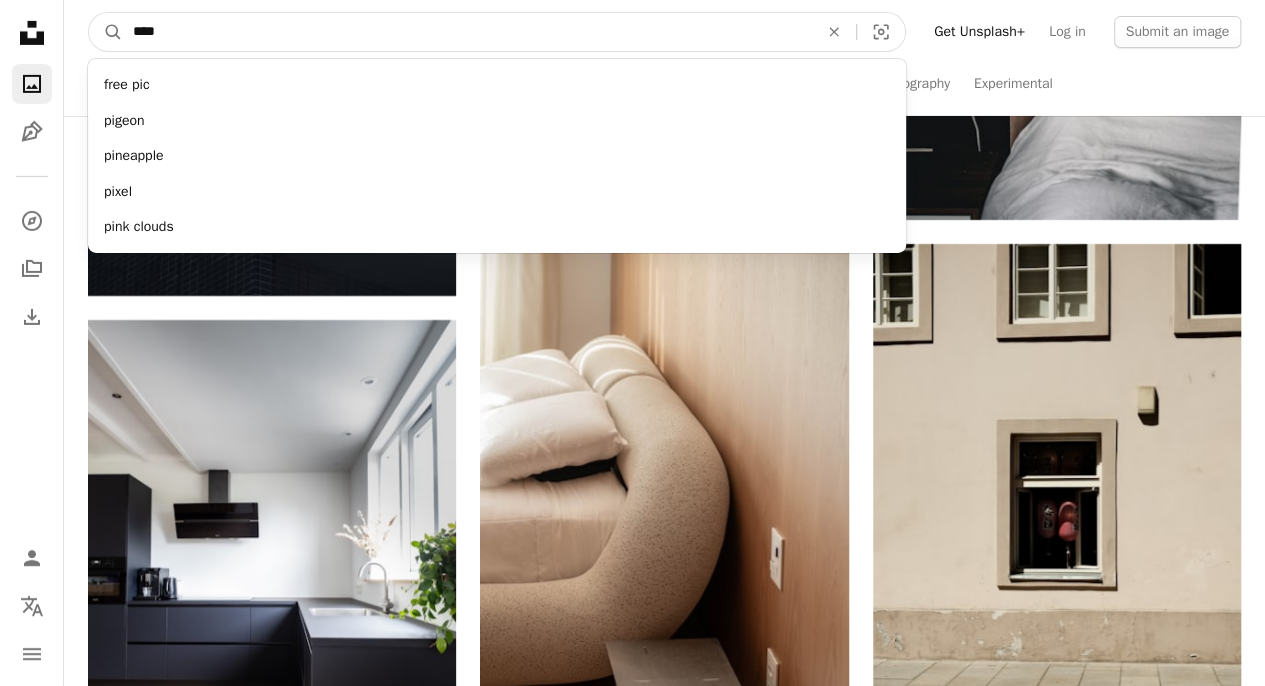 type on "****" 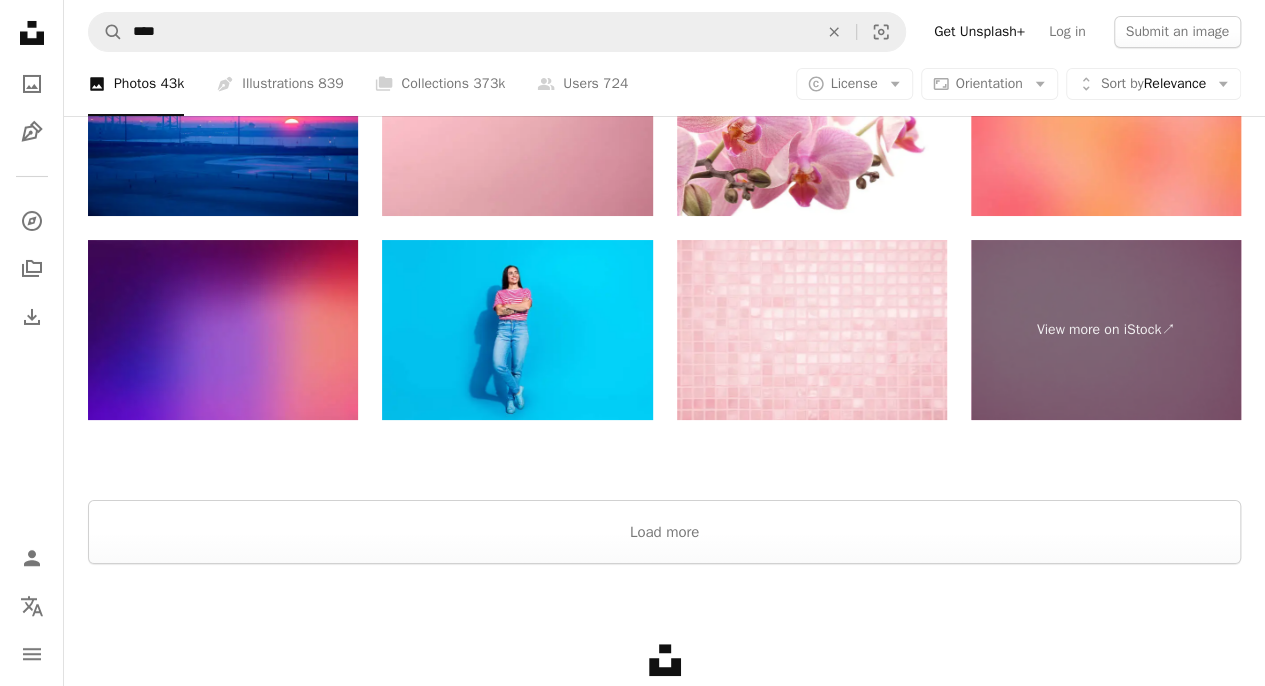 scroll, scrollTop: 3743, scrollLeft: 0, axis: vertical 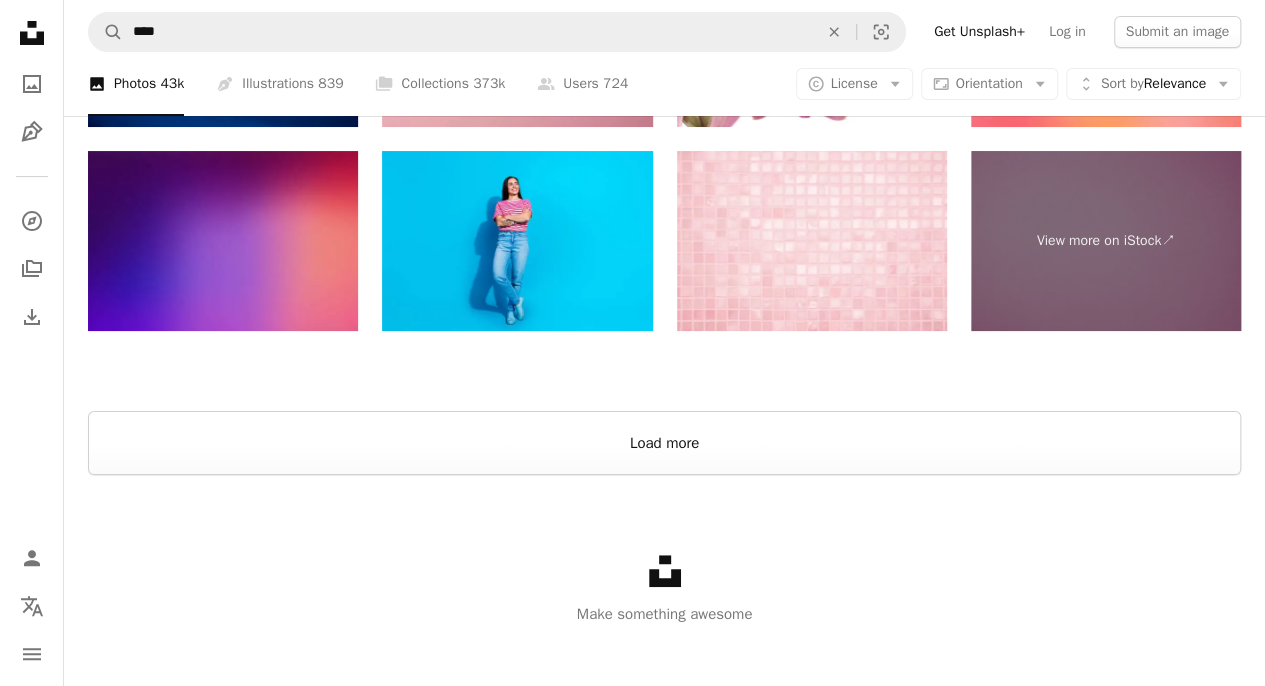 click on "Load more" at bounding box center (664, 443) 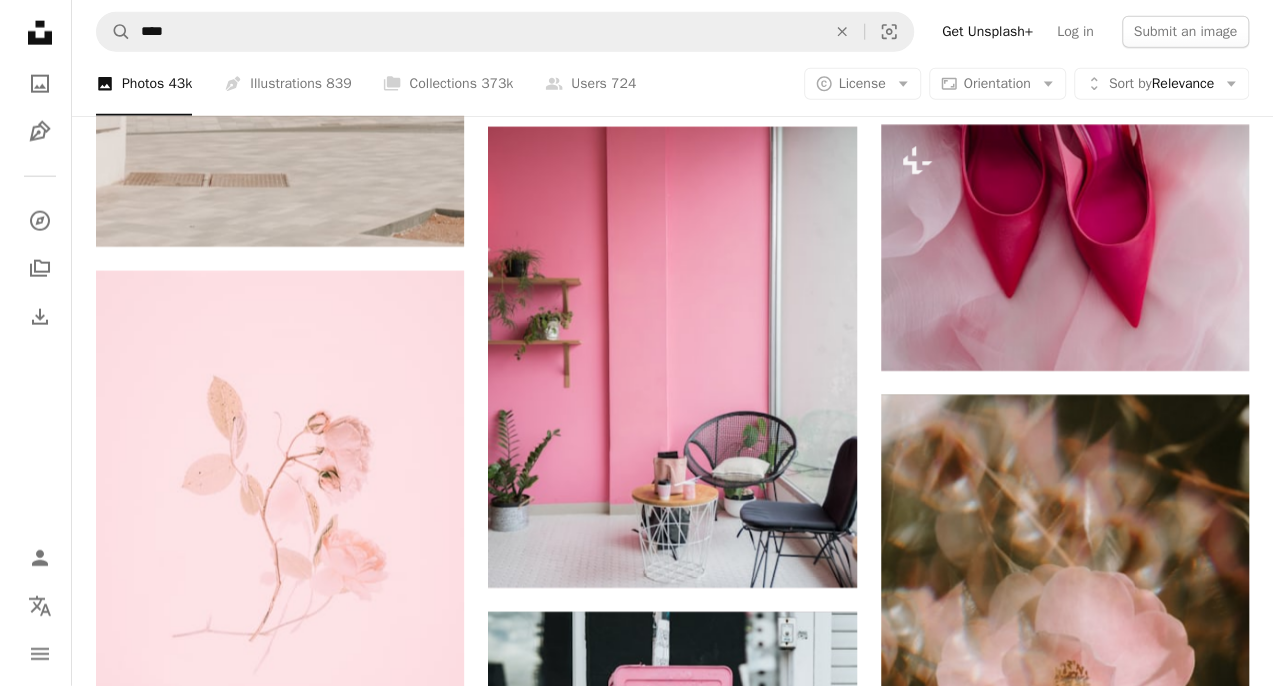 scroll, scrollTop: 10070, scrollLeft: 0, axis: vertical 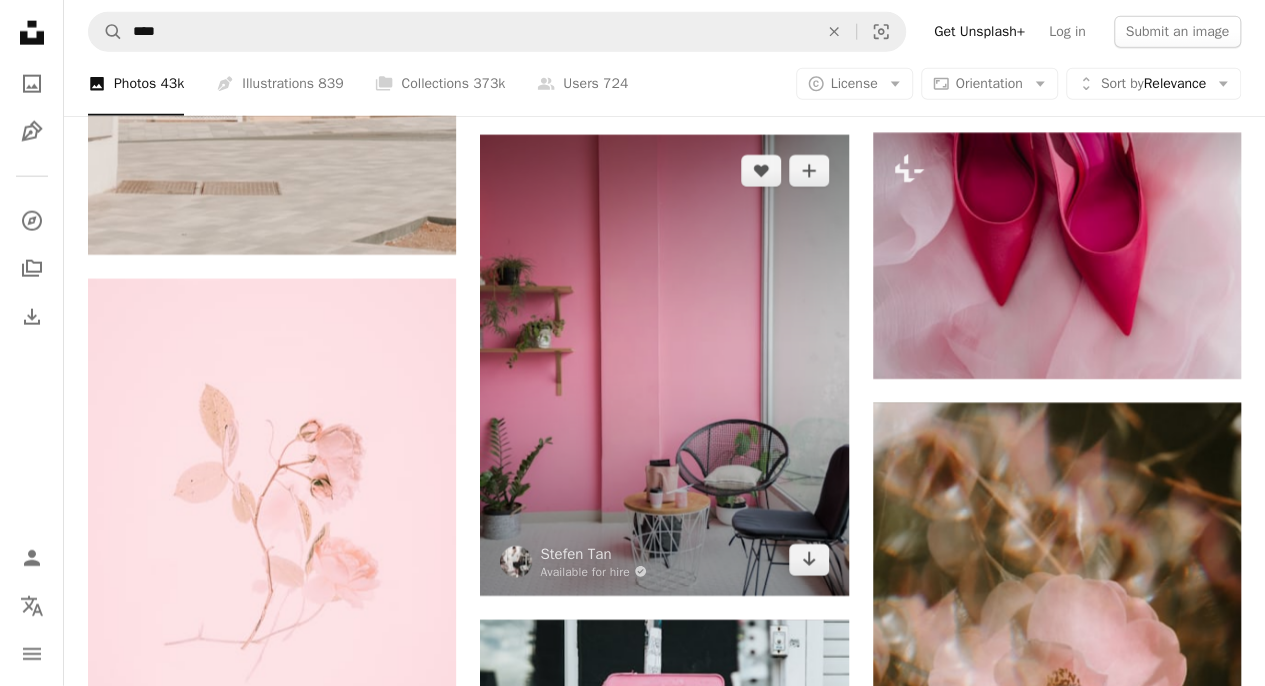 click at bounding box center [664, 365] 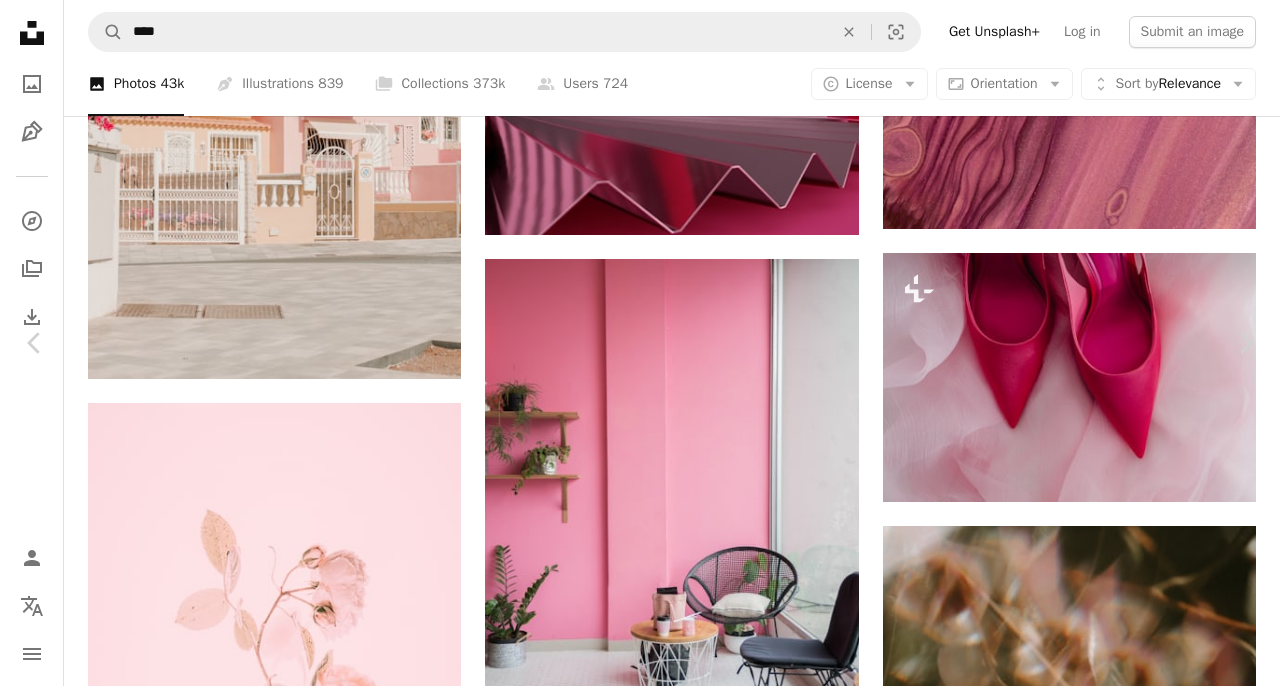 click on "Download free" at bounding box center (1081, 5237) 